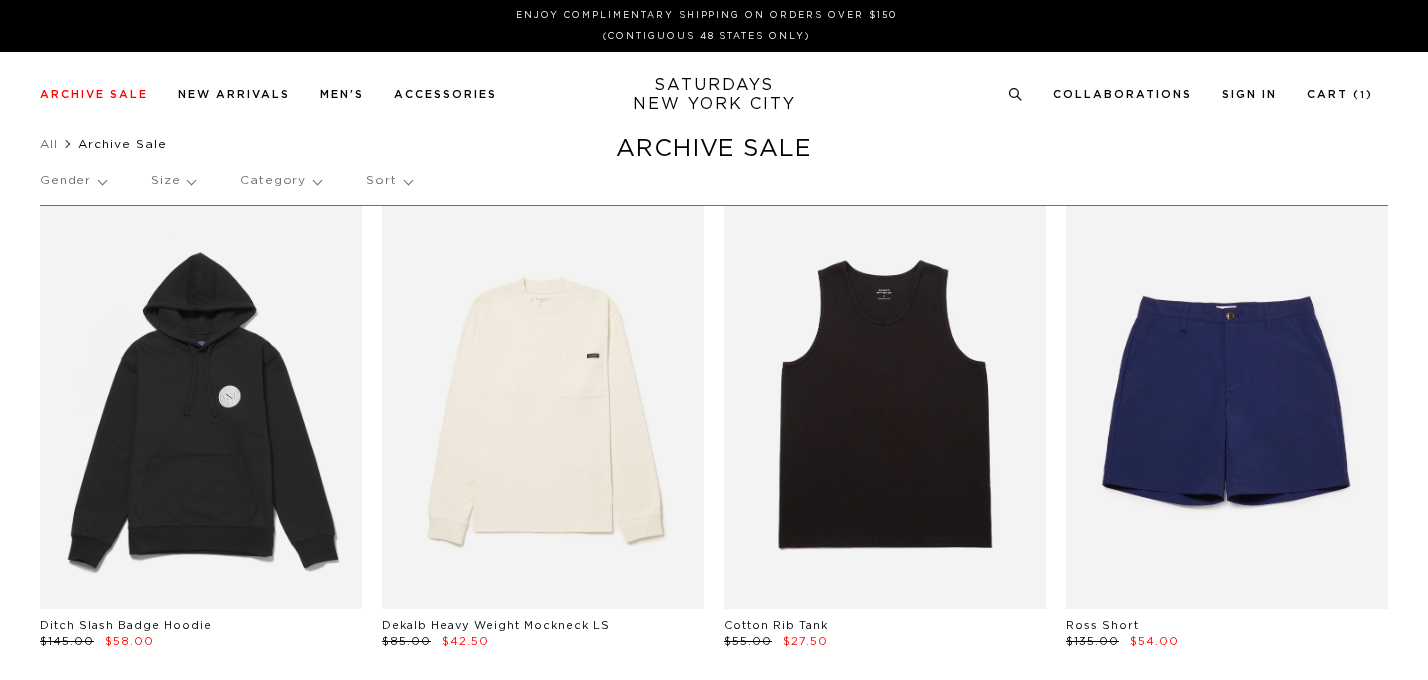 scroll, scrollTop: 0, scrollLeft: 0, axis: both 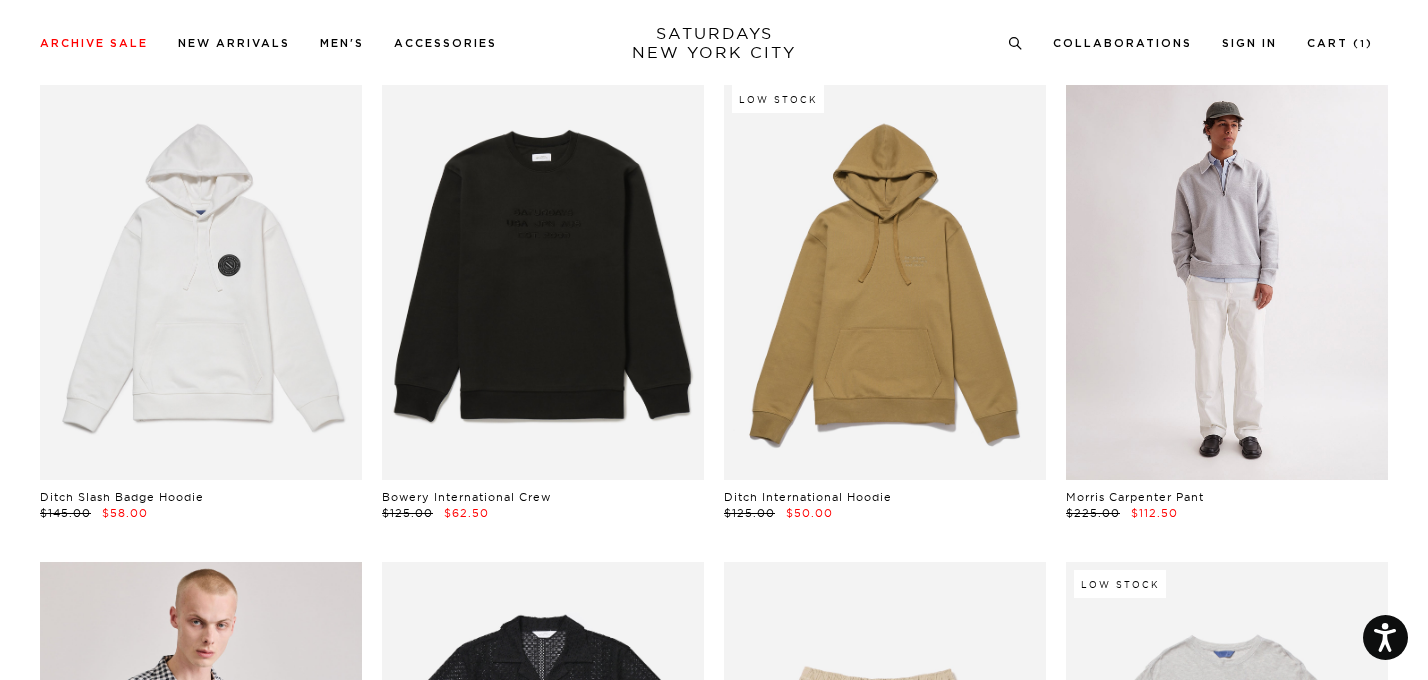 click at bounding box center (1227, 278) 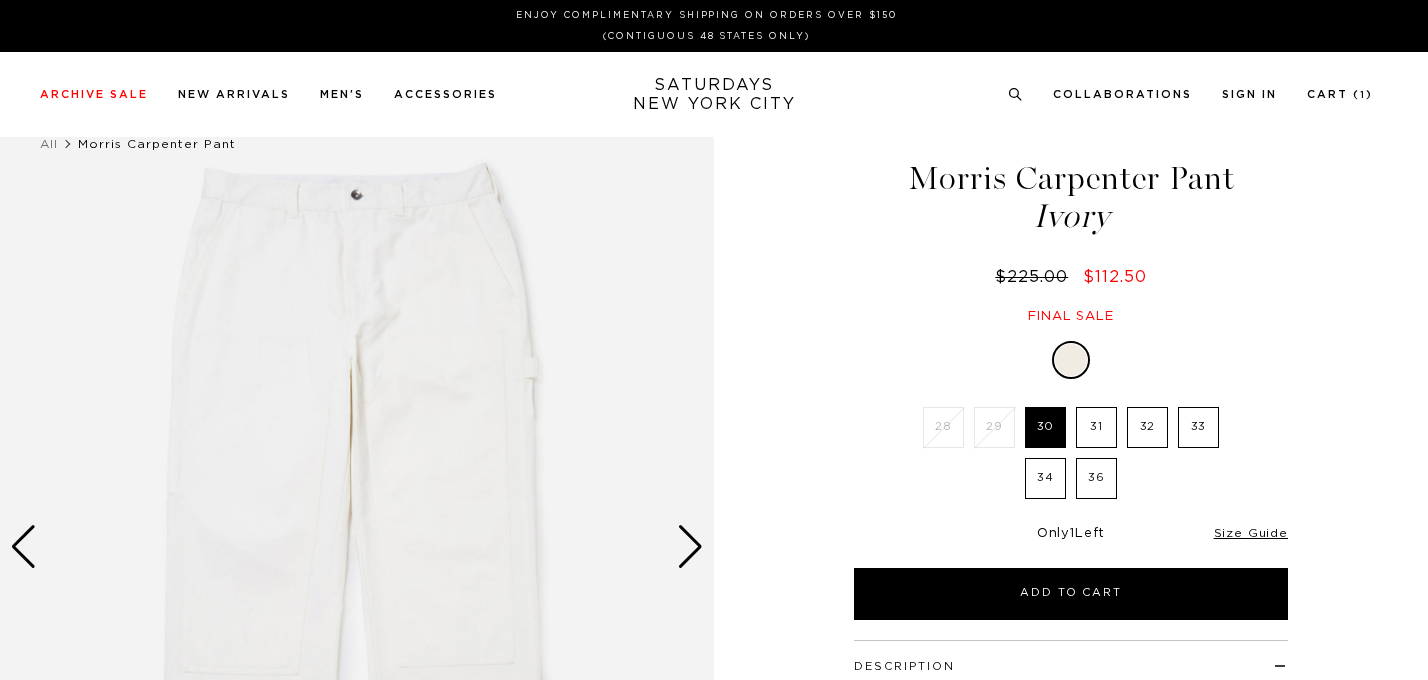 scroll, scrollTop: 0, scrollLeft: 0, axis: both 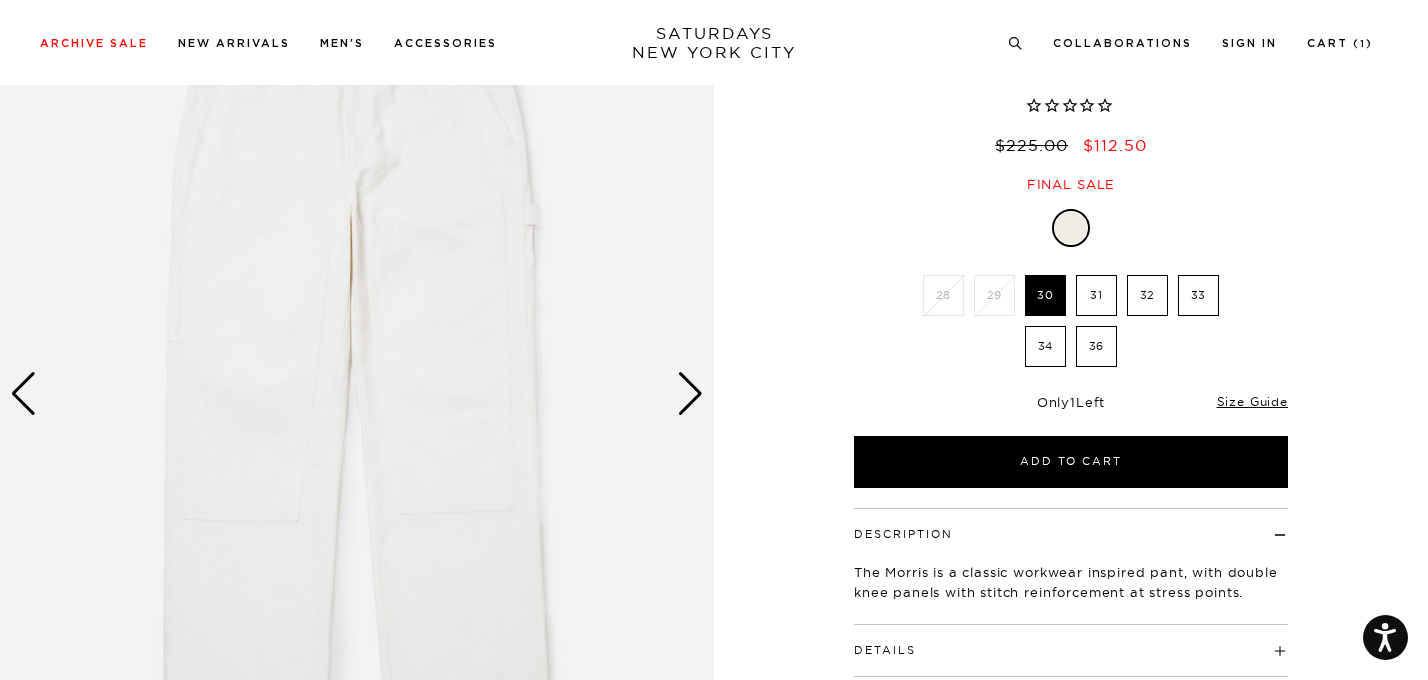 click at bounding box center (690, 394) 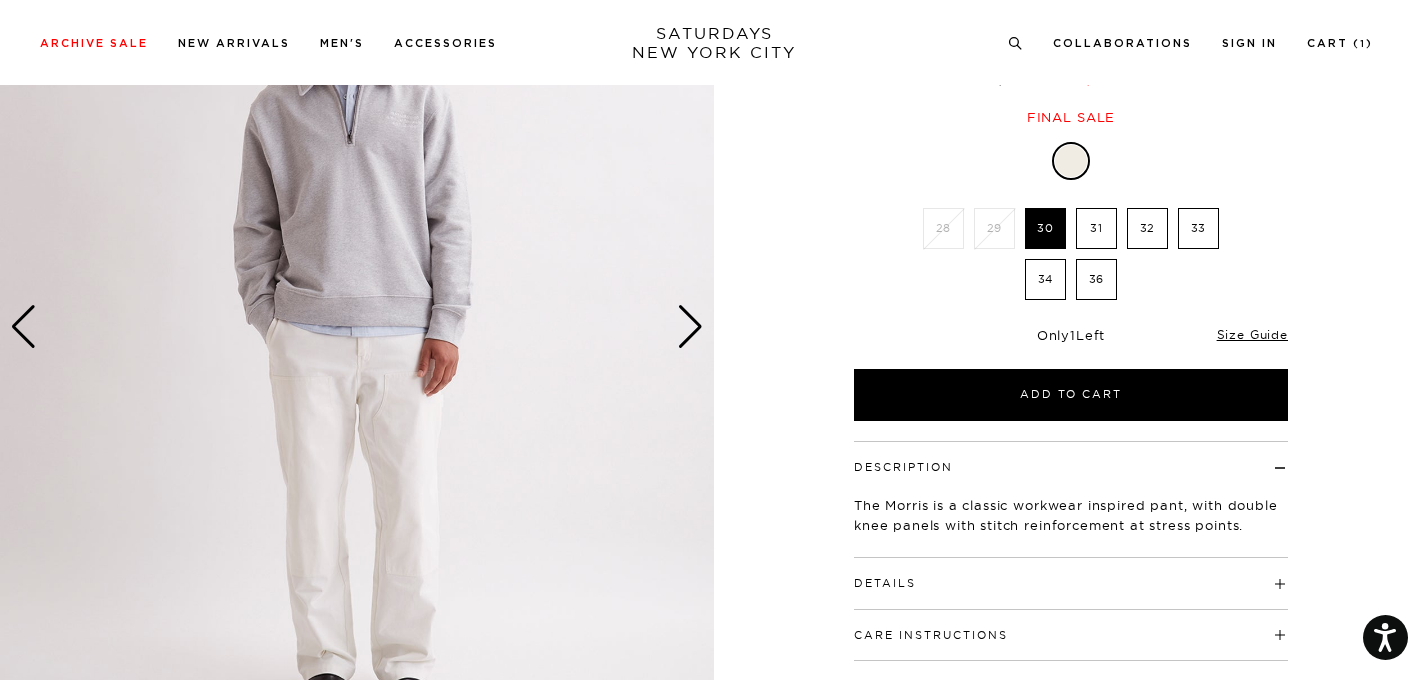 scroll, scrollTop: 305, scrollLeft: 0, axis: vertical 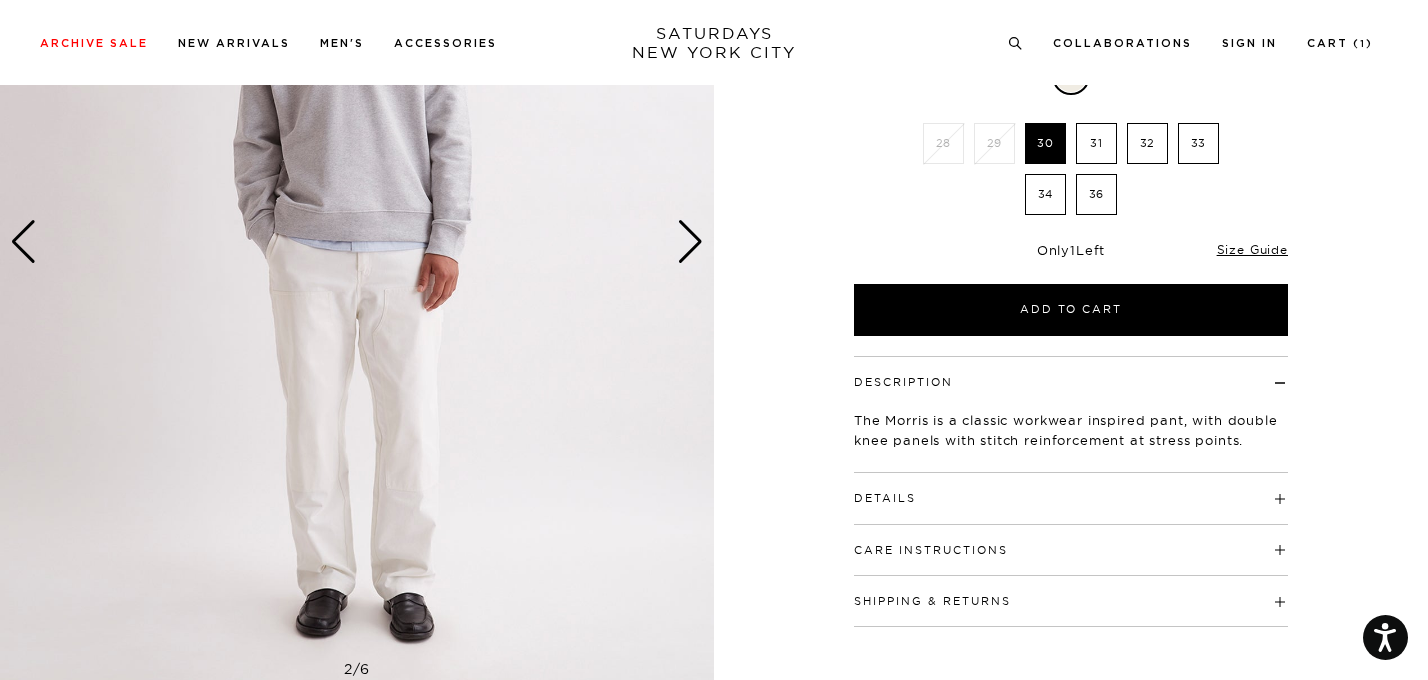 click at bounding box center (690, 242) 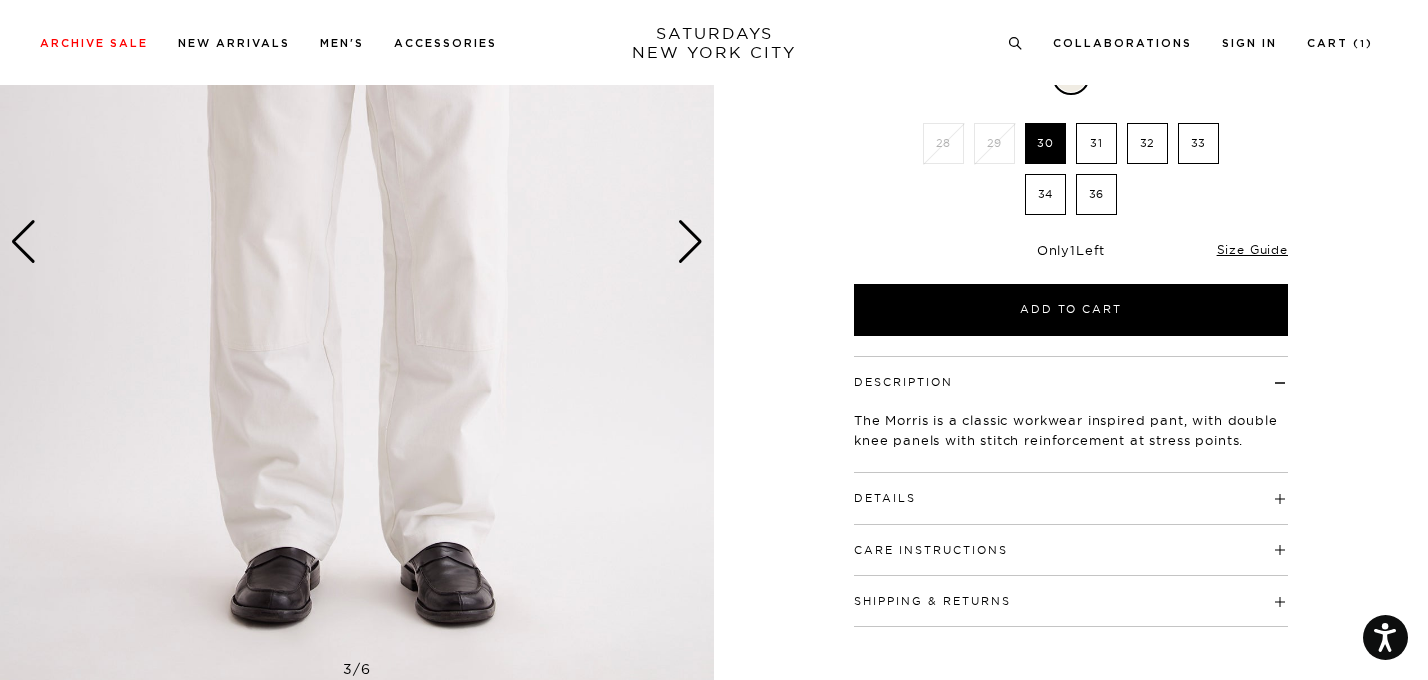 click at bounding box center [690, 242] 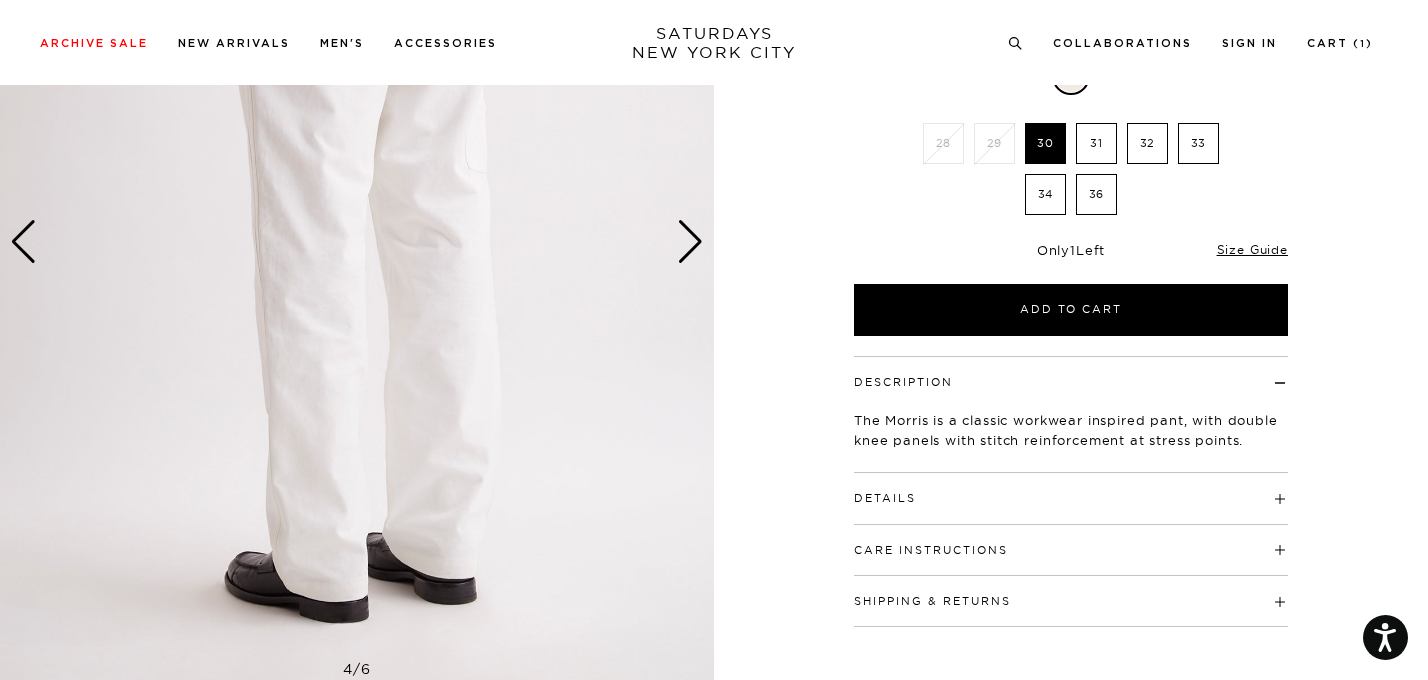 click at bounding box center [690, 242] 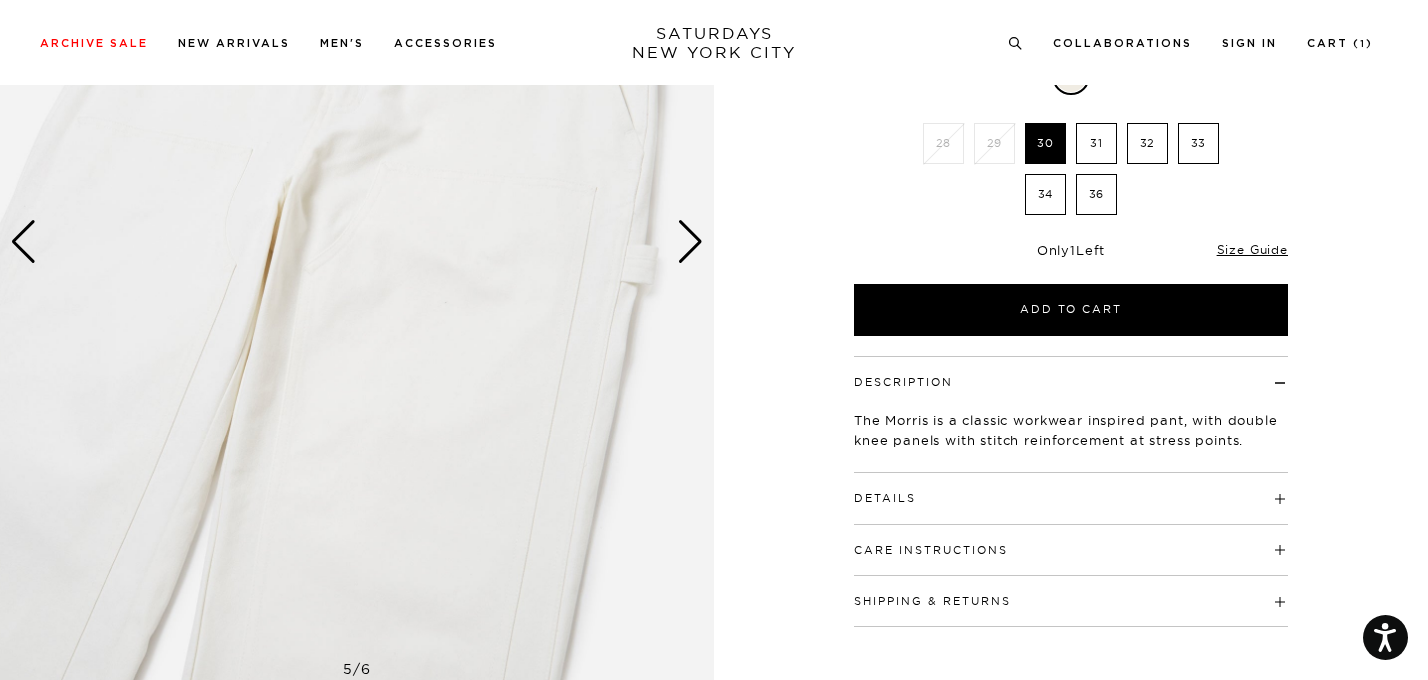 click at bounding box center (690, 242) 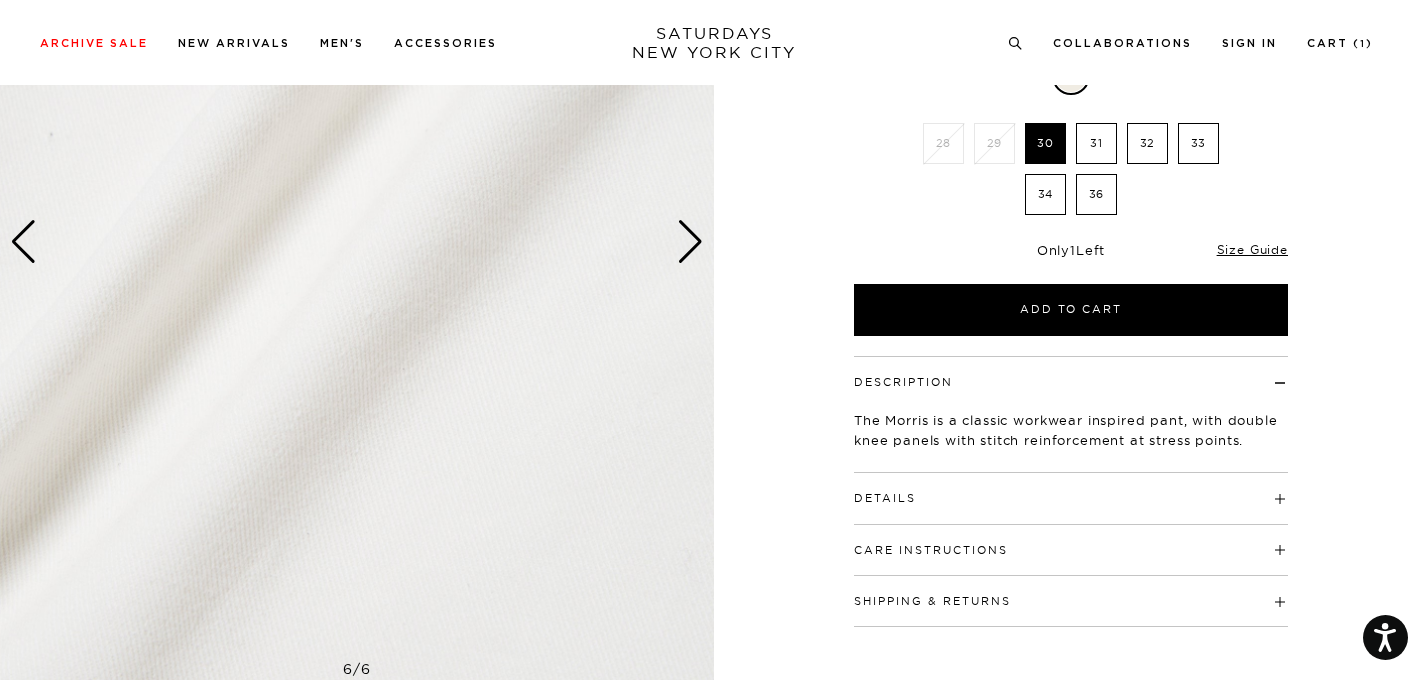 click at bounding box center (690, 242) 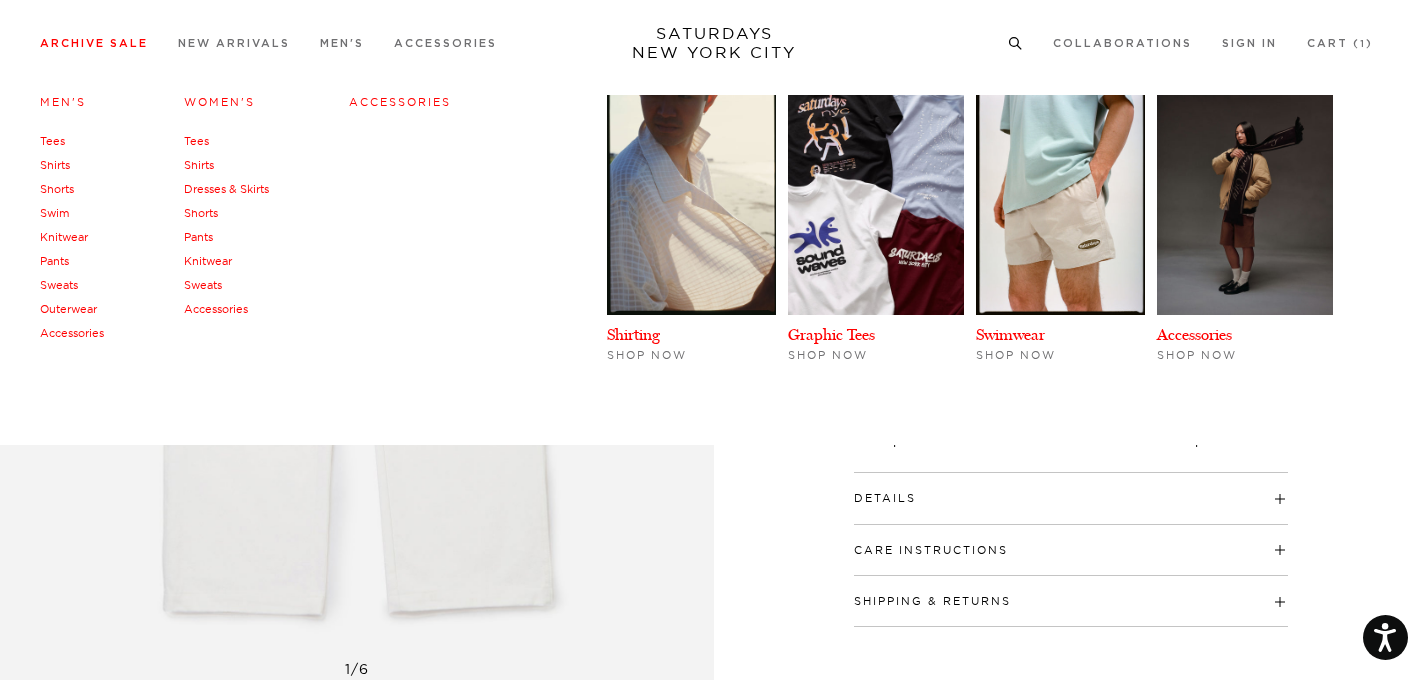 click on "Archive Sale" at bounding box center [94, 43] 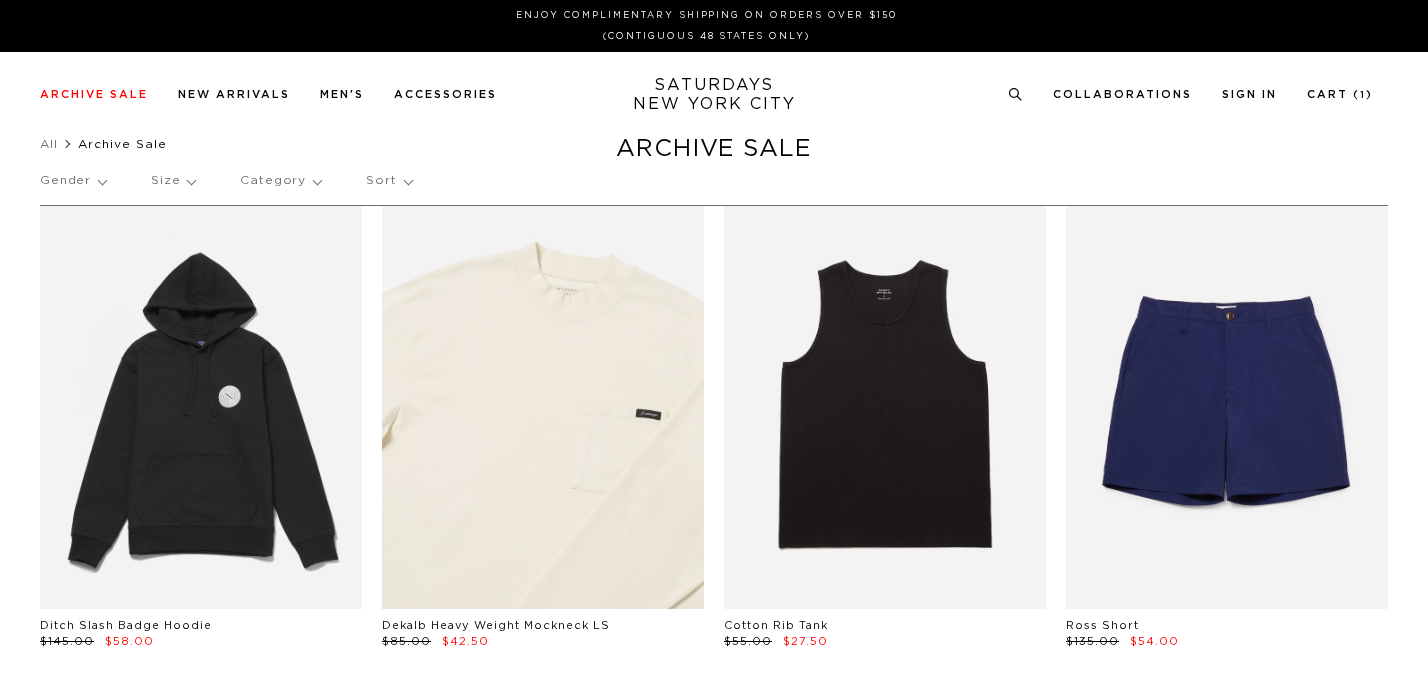 scroll, scrollTop: 0, scrollLeft: 0, axis: both 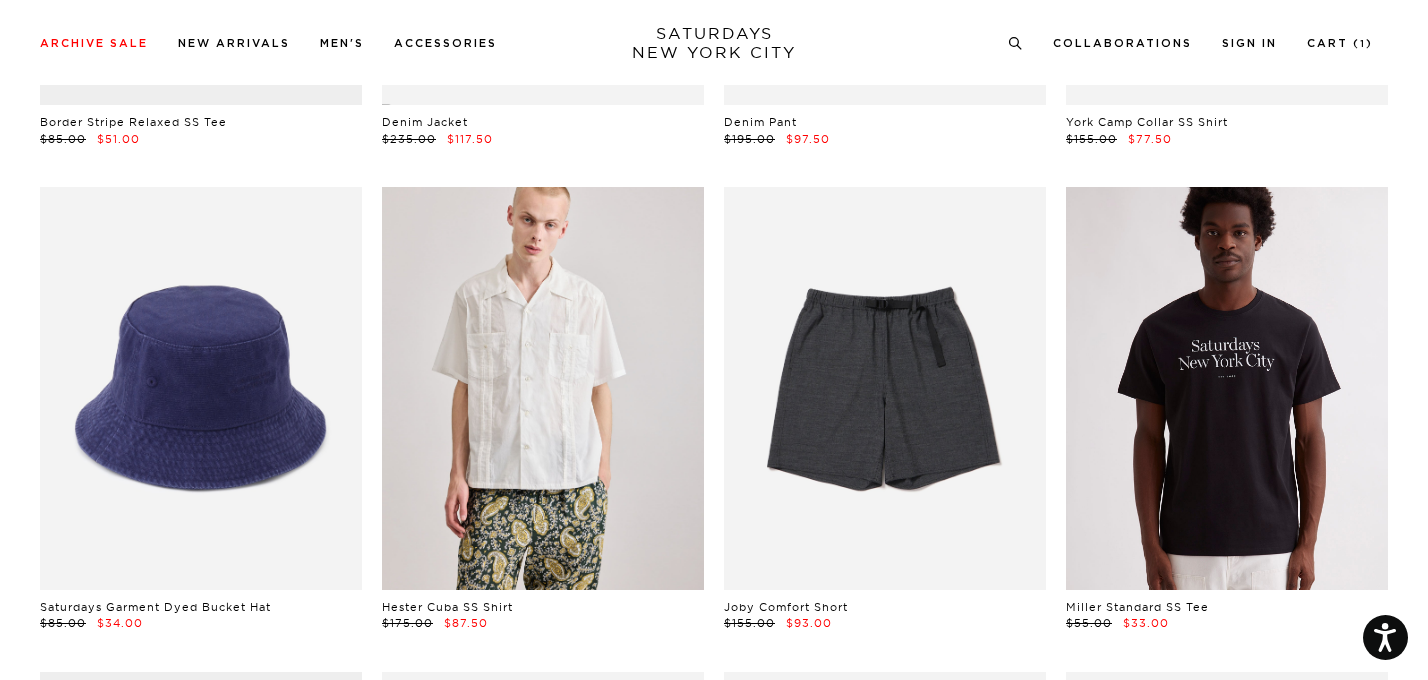 click at bounding box center (1227, 388) 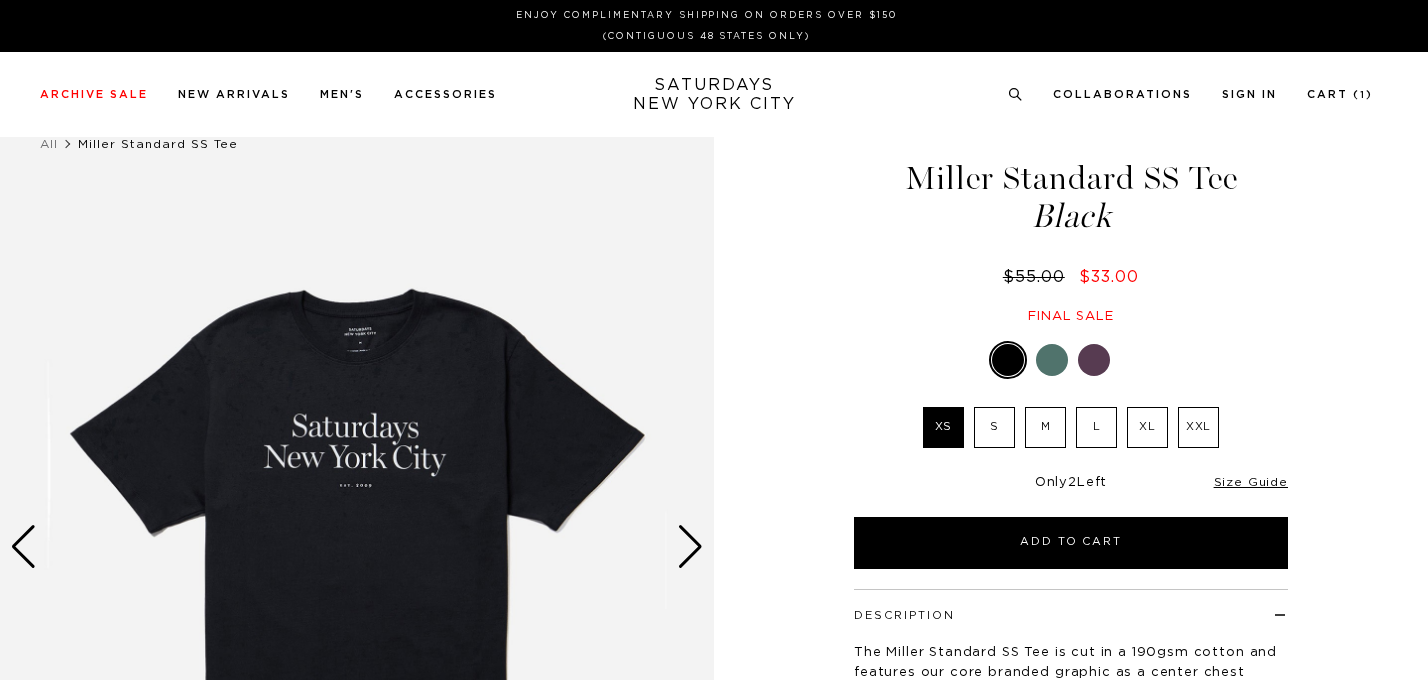 scroll, scrollTop: 0, scrollLeft: 0, axis: both 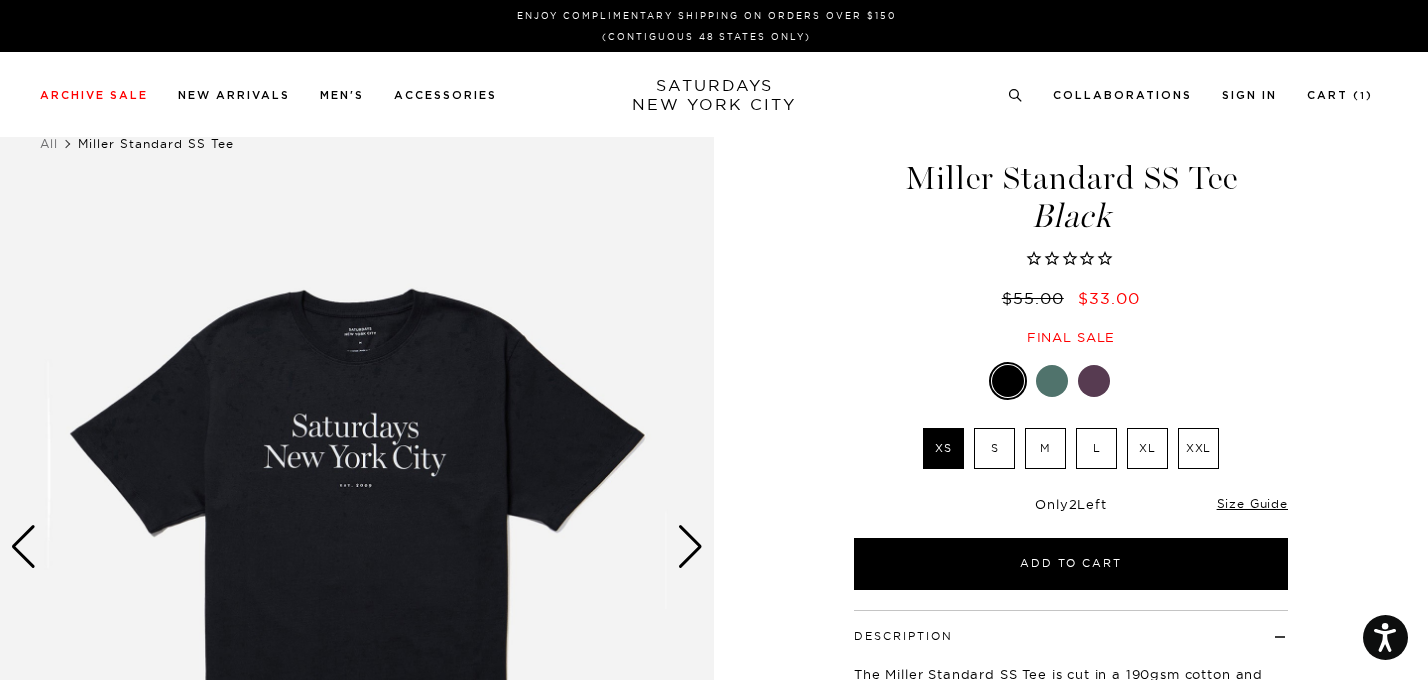 click at bounding box center (690, 547) 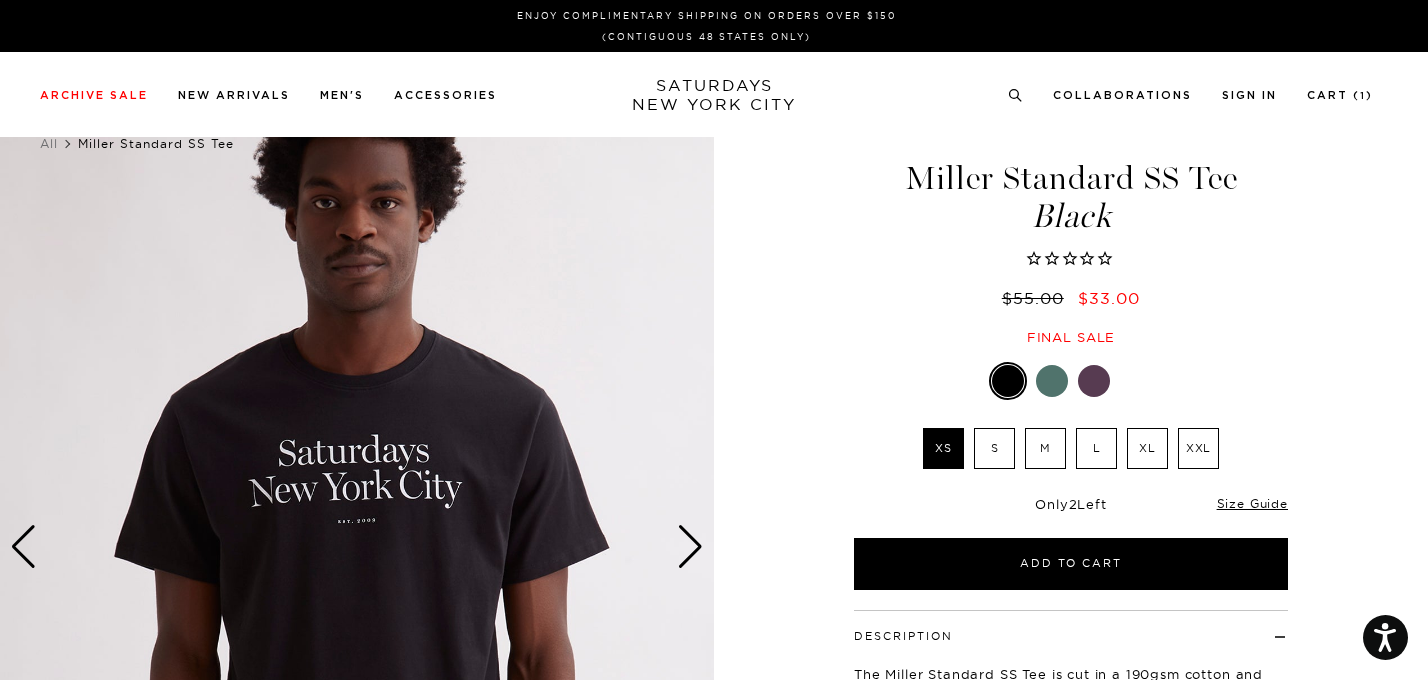 click at bounding box center [690, 547] 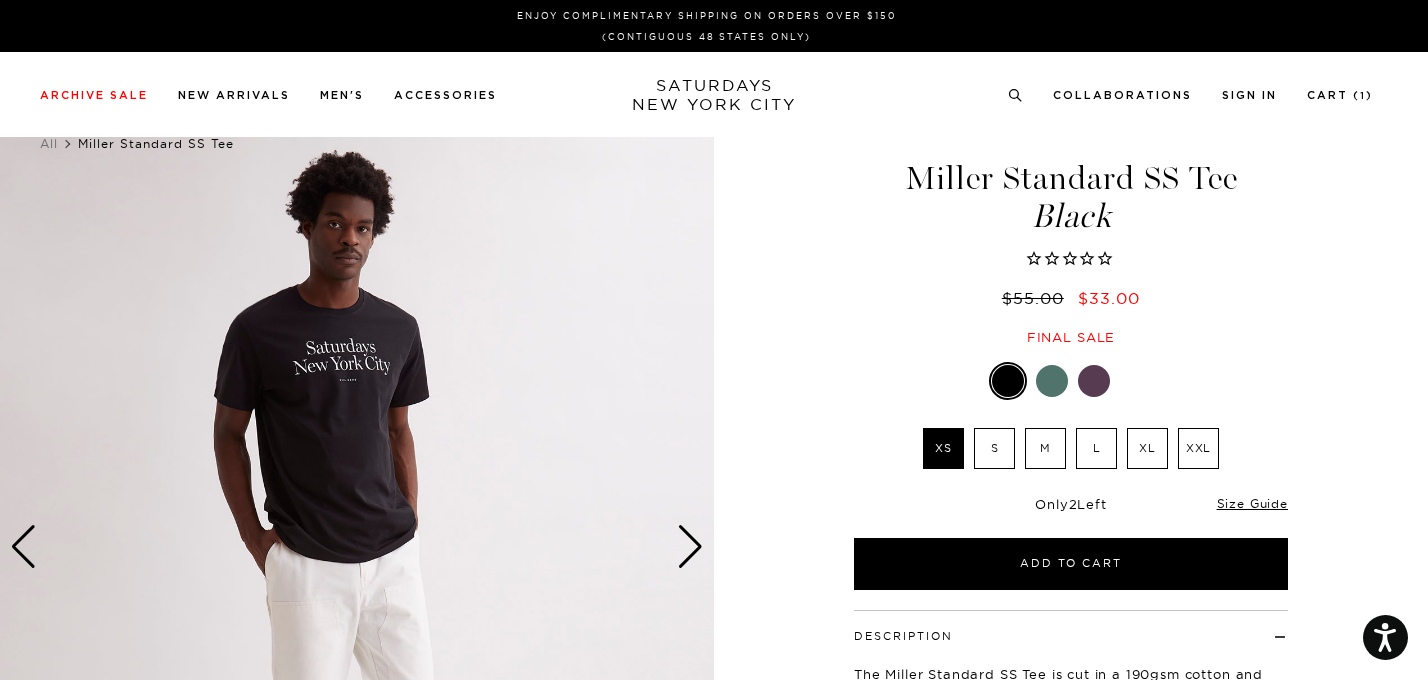 click at bounding box center [690, 547] 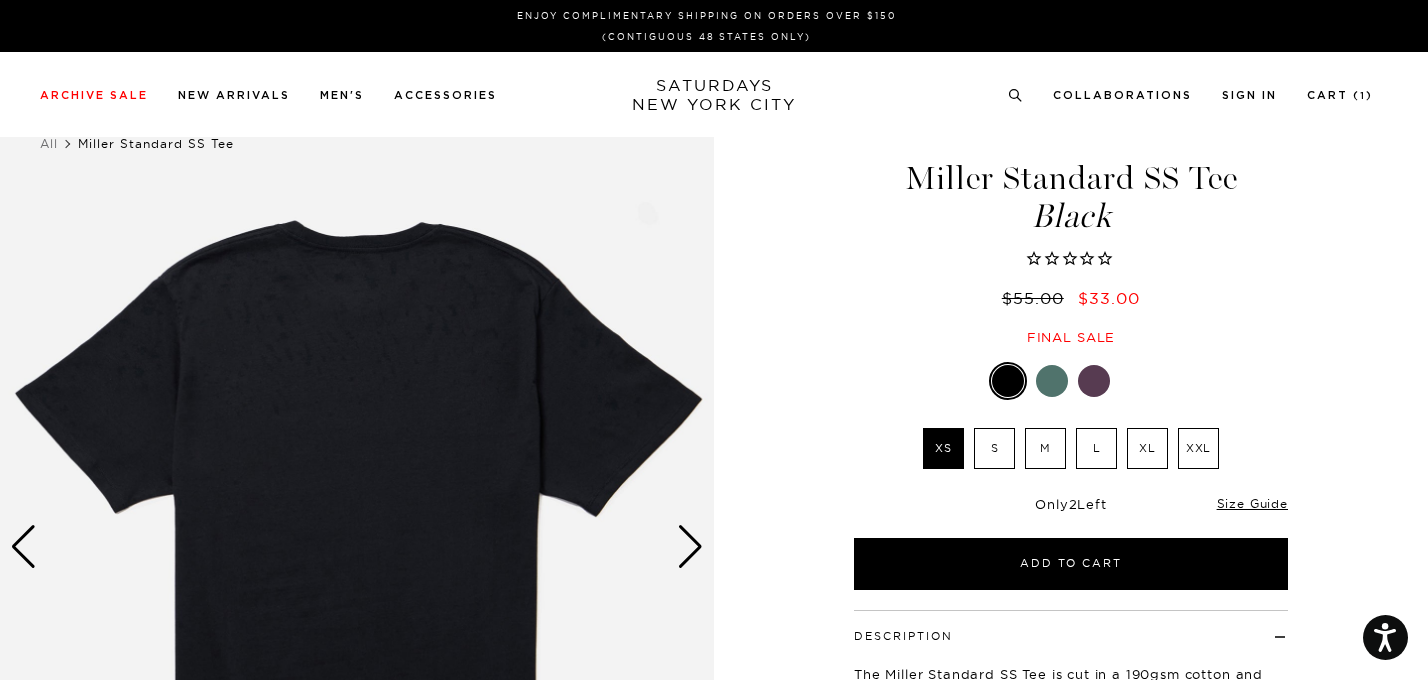 click at bounding box center (690, 547) 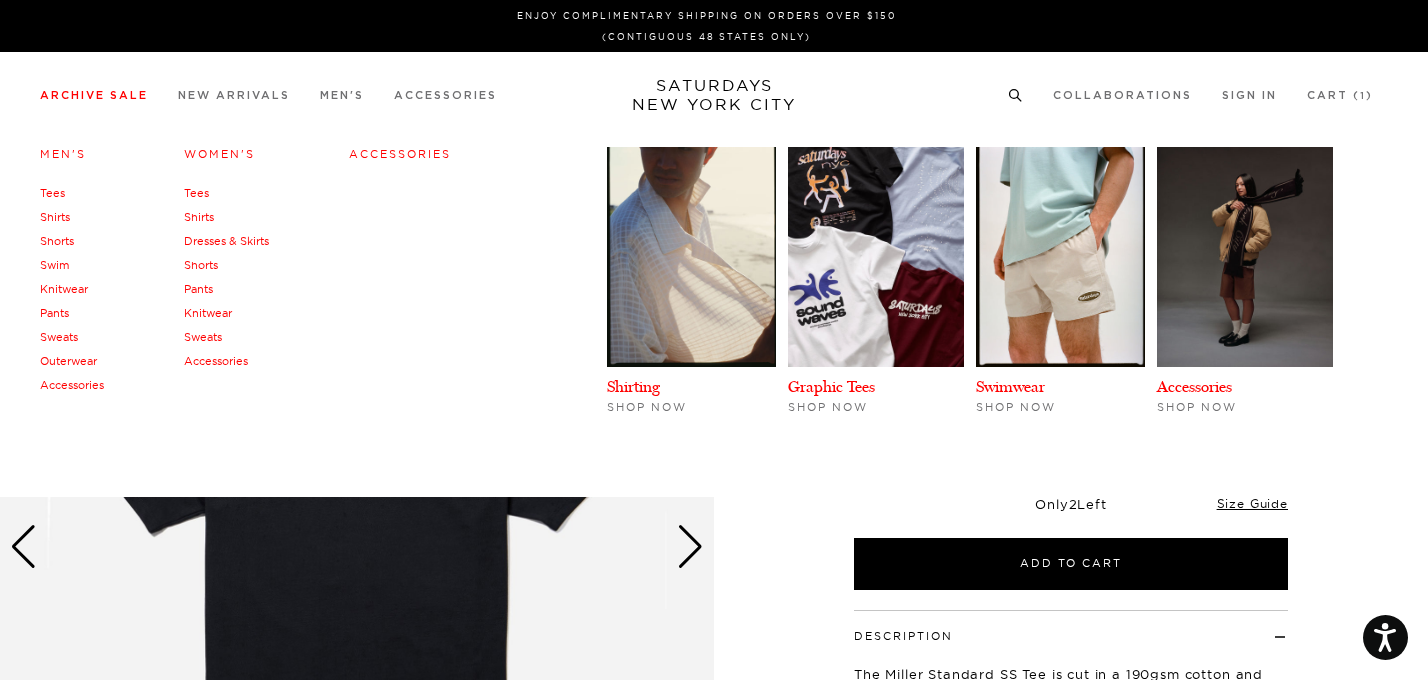 click on "Archive Sale" at bounding box center (94, 95) 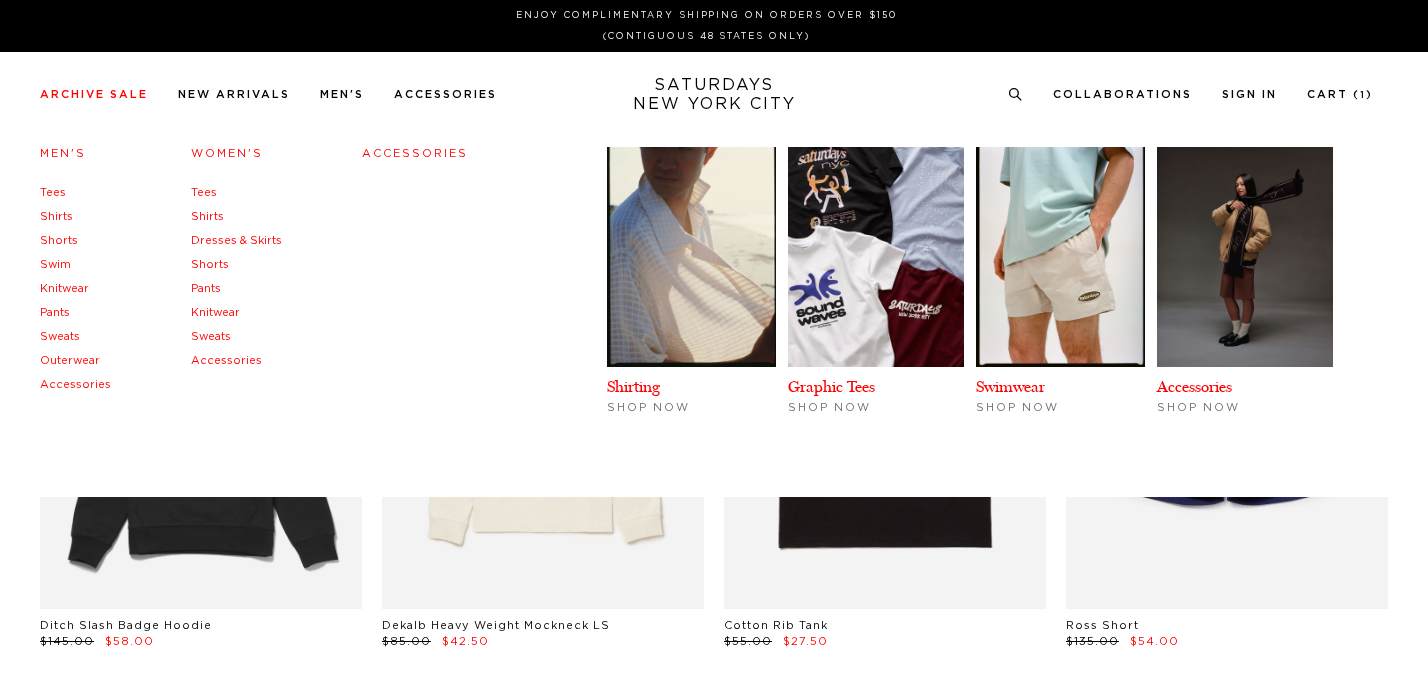 scroll, scrollTop: 0, scrollLeft: 0, axis: both 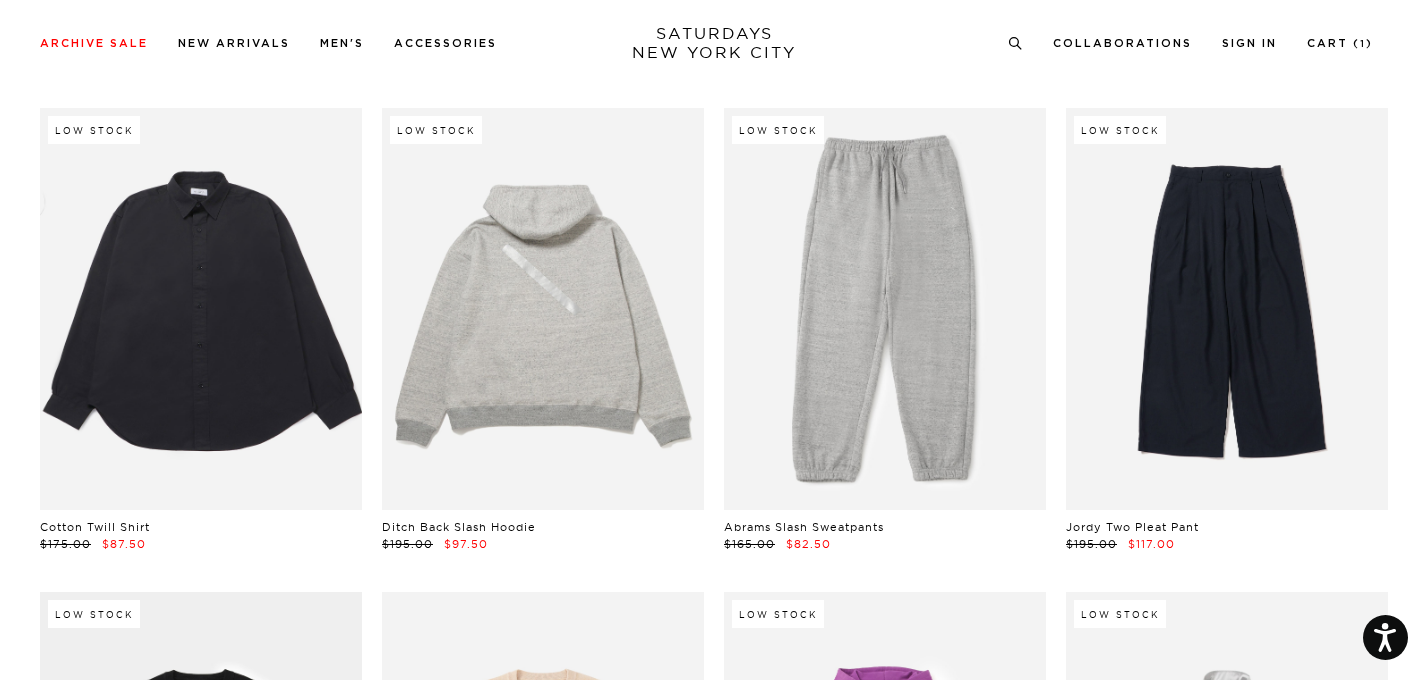 click at bounding box center [543, 309] 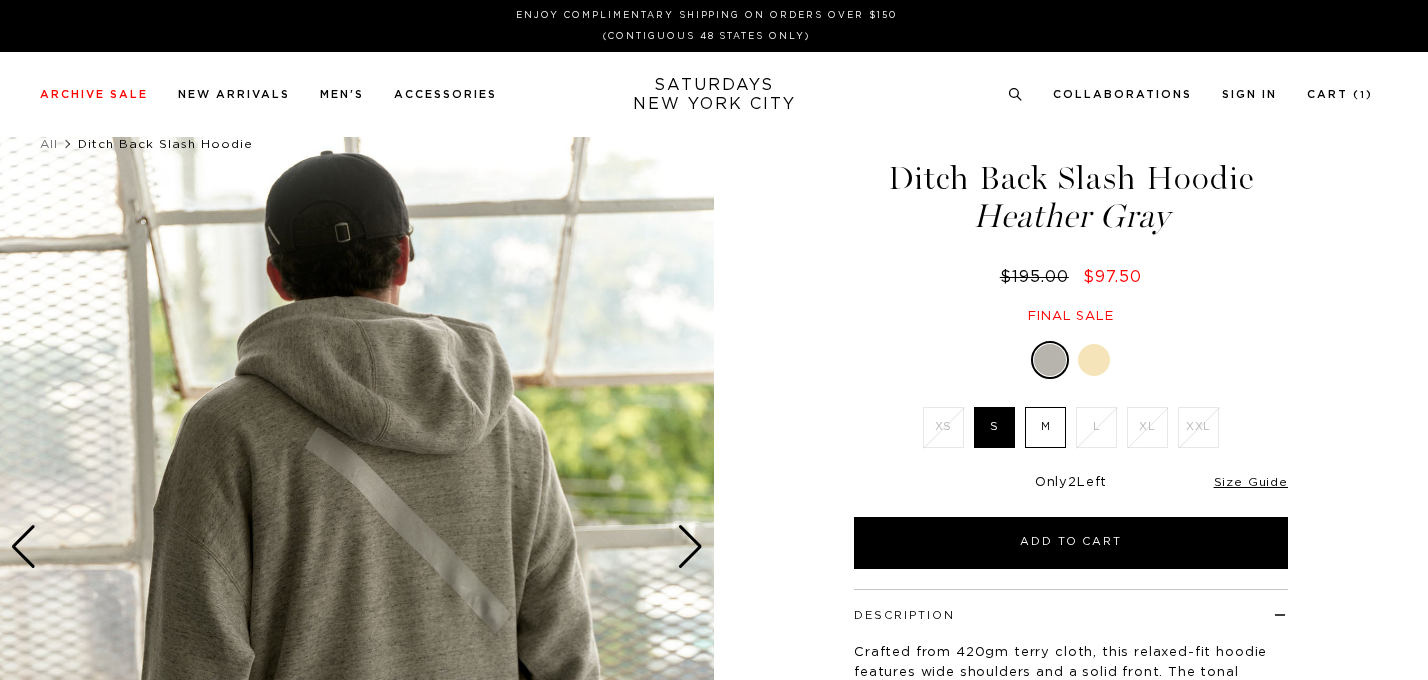 scroll, scrollTop: 0, scrollLeft: 0, axis: both 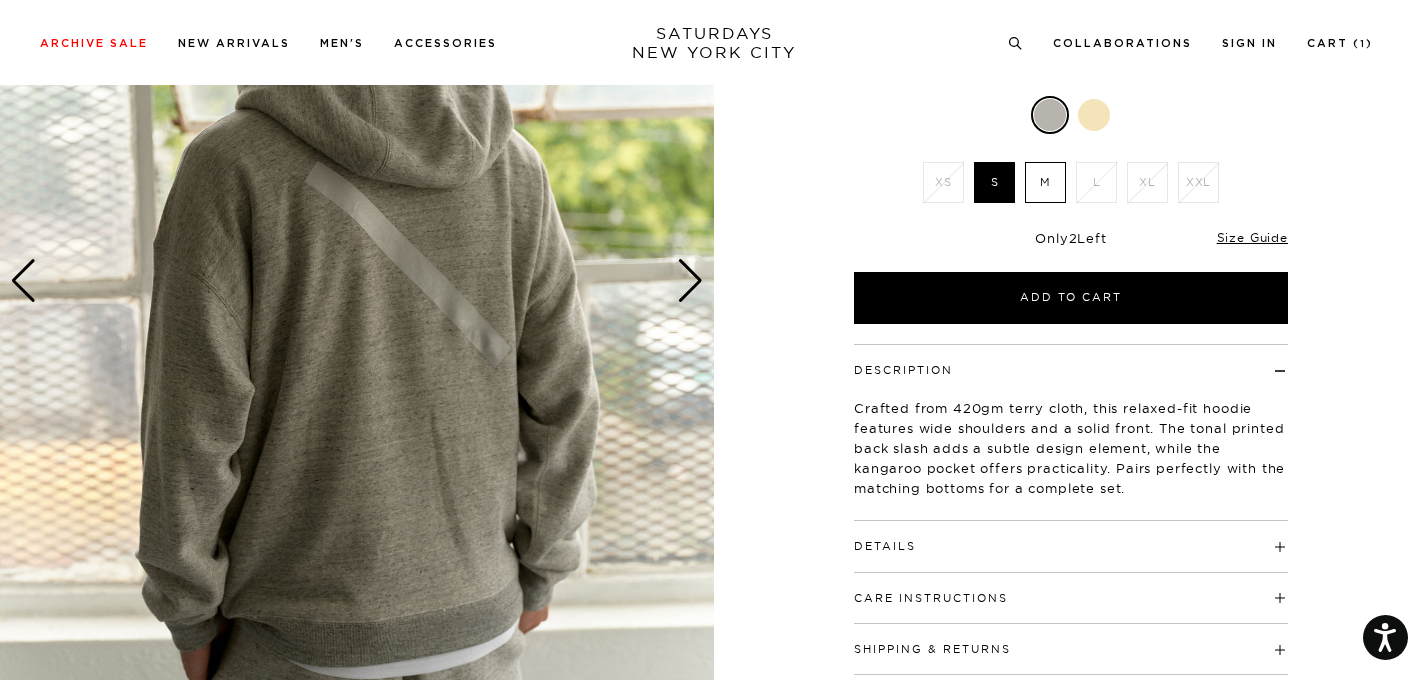 click at bounding box center [690, 281] 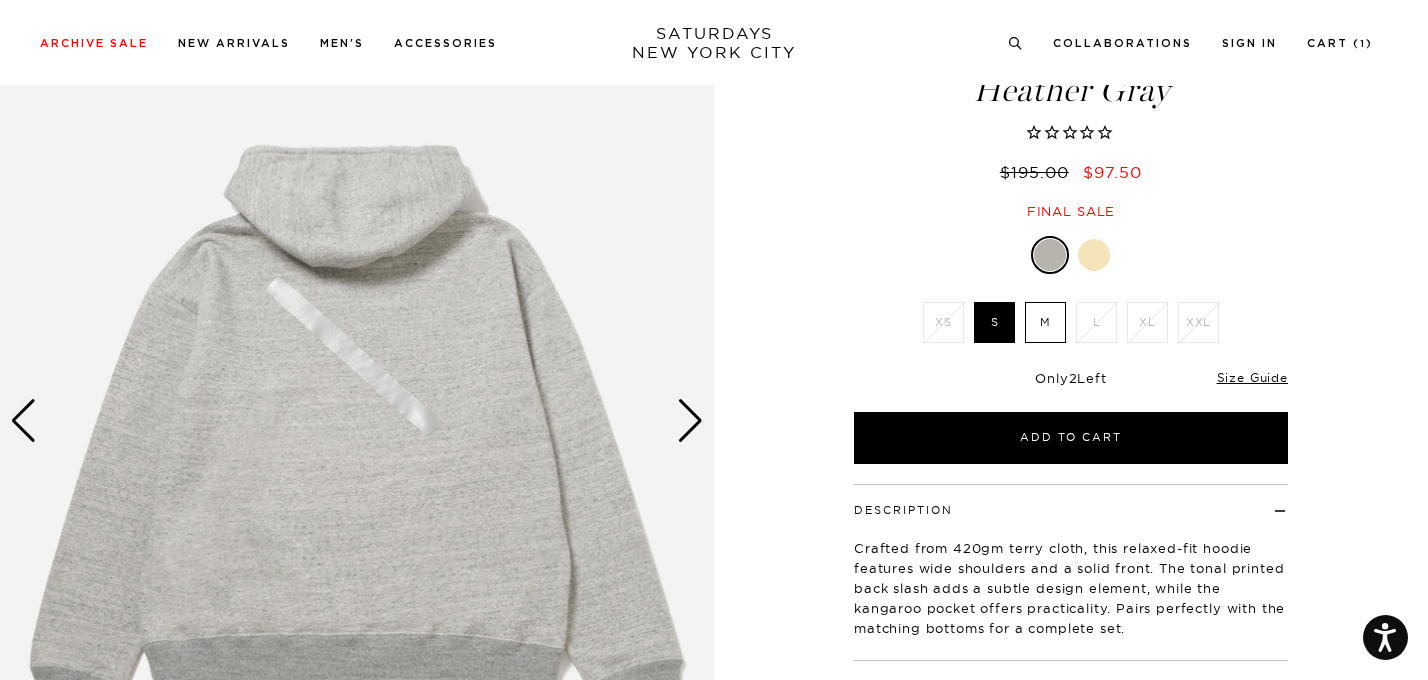 scroll, scrollTop: 125, scrollLeft: 0, axis: vertical 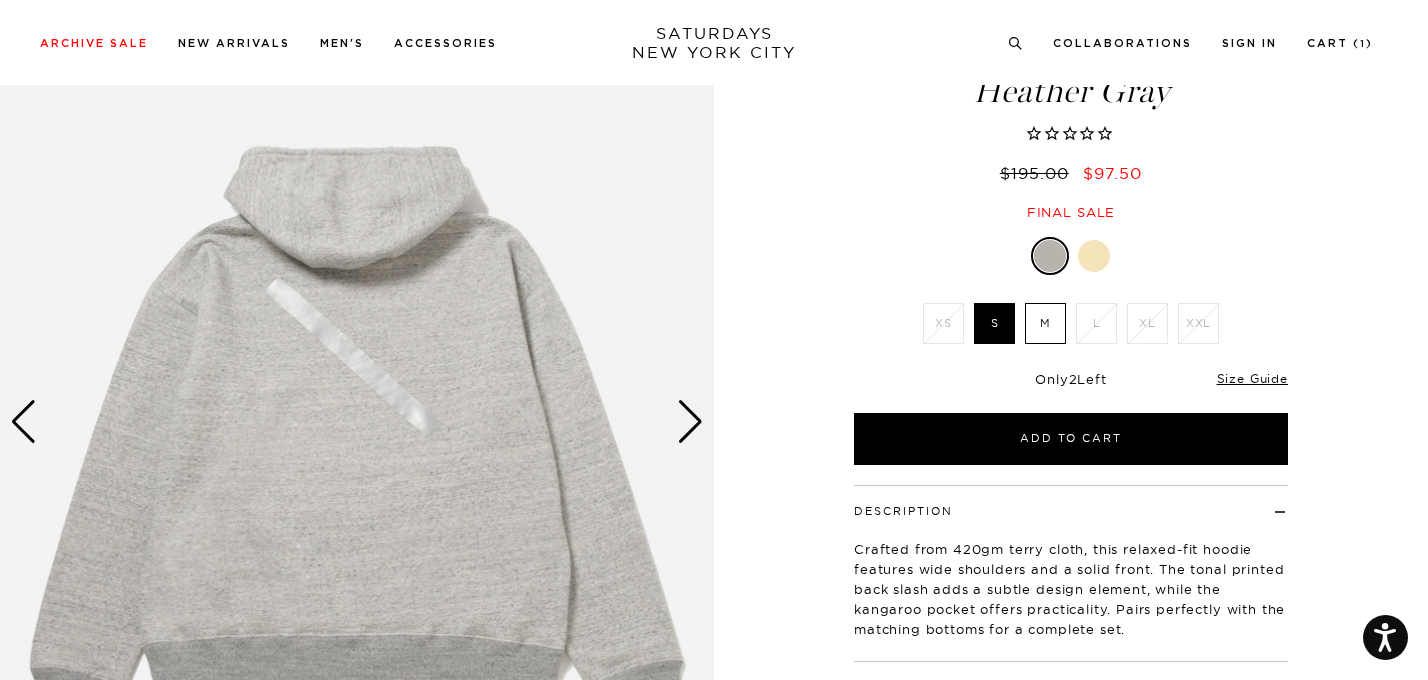click at bounding box center [690, 422] 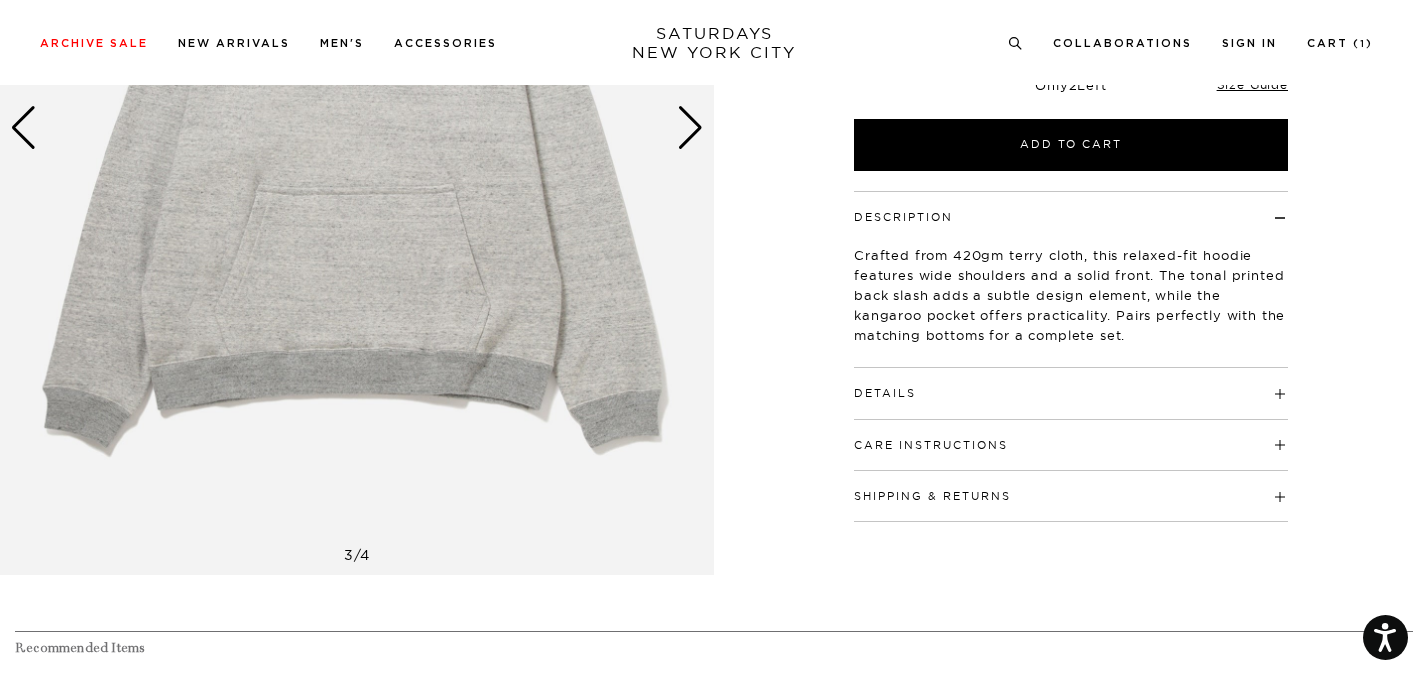 scroll, scrollTop: 255, scrollLeft: 0, axis: vertical 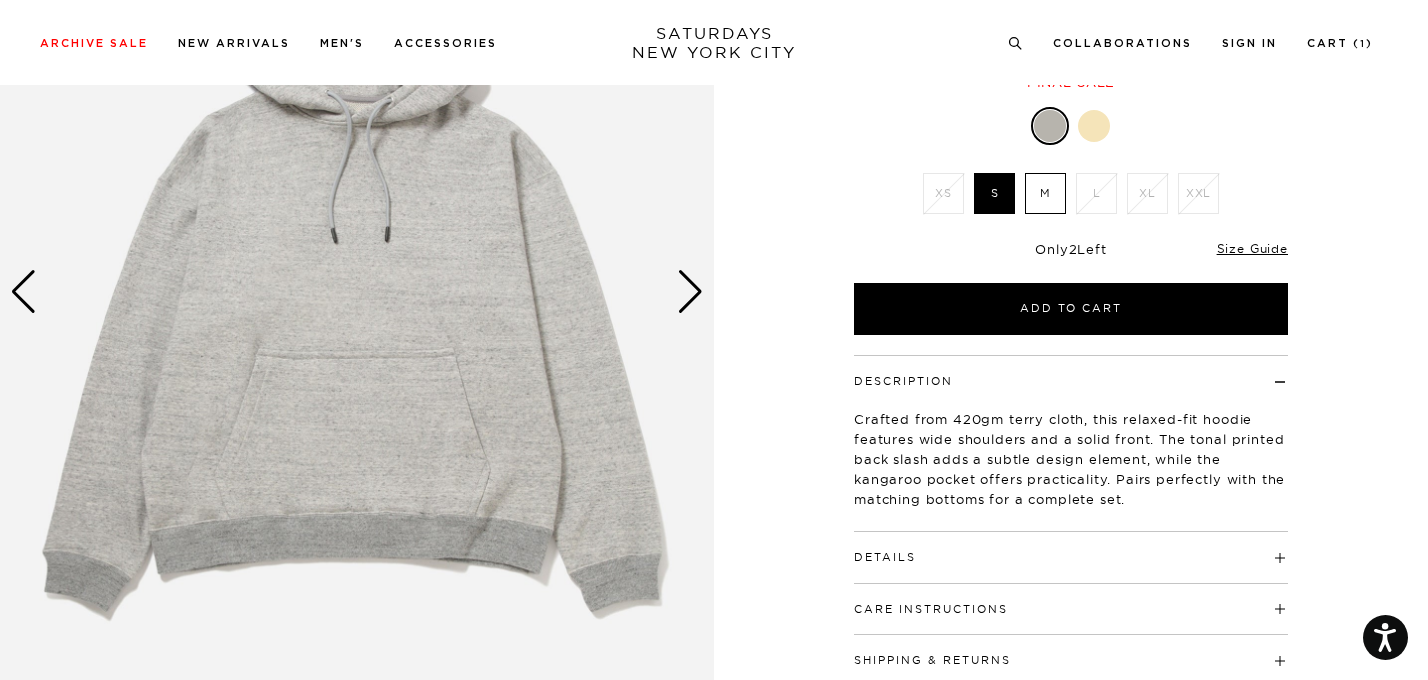 click at bounding box center (690, 292) 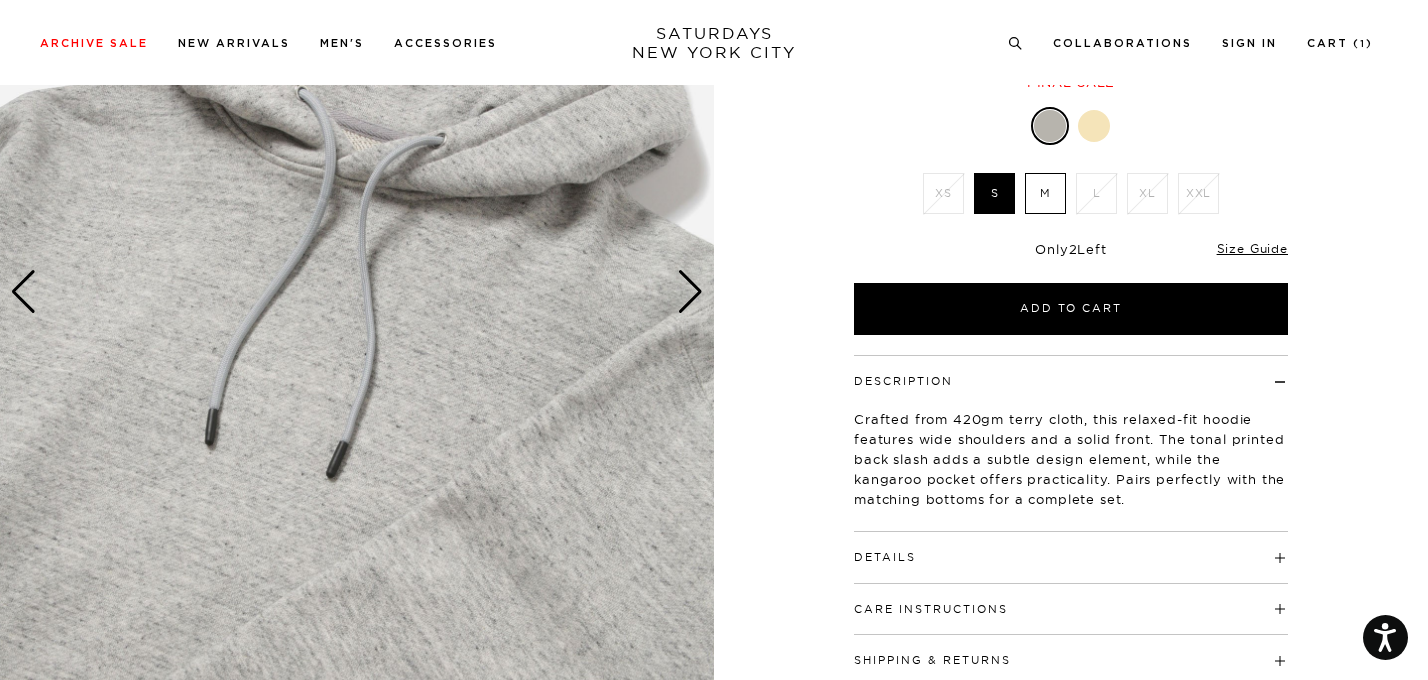 click at bounding box center [690, 292] 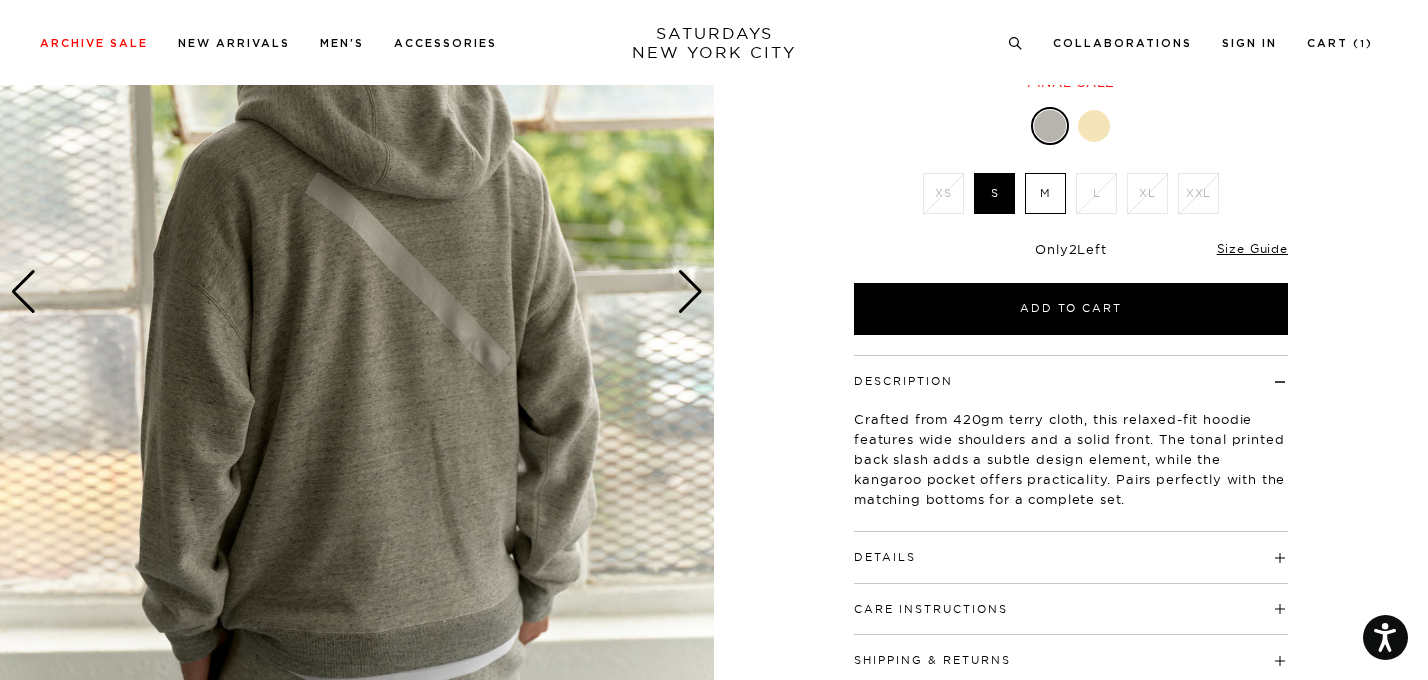 click at bounding box center (690, 292) 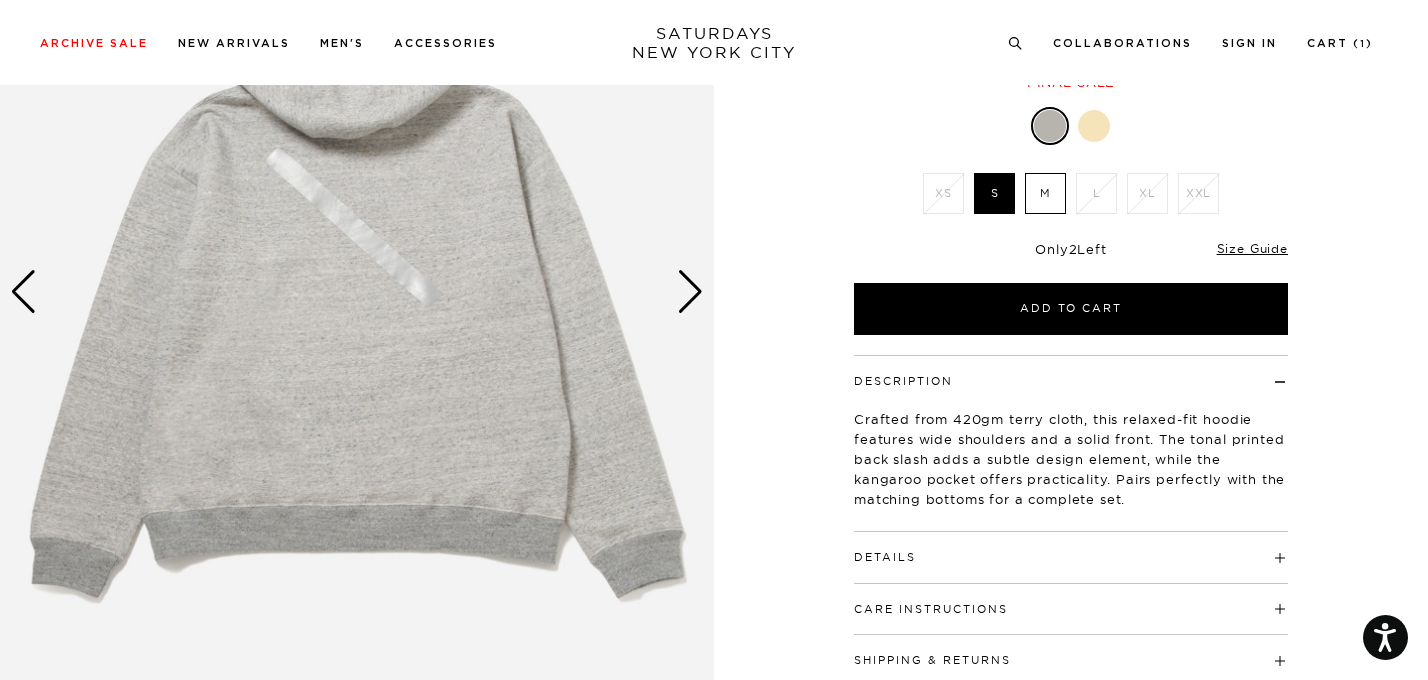 click at bounding box center [690, 292] 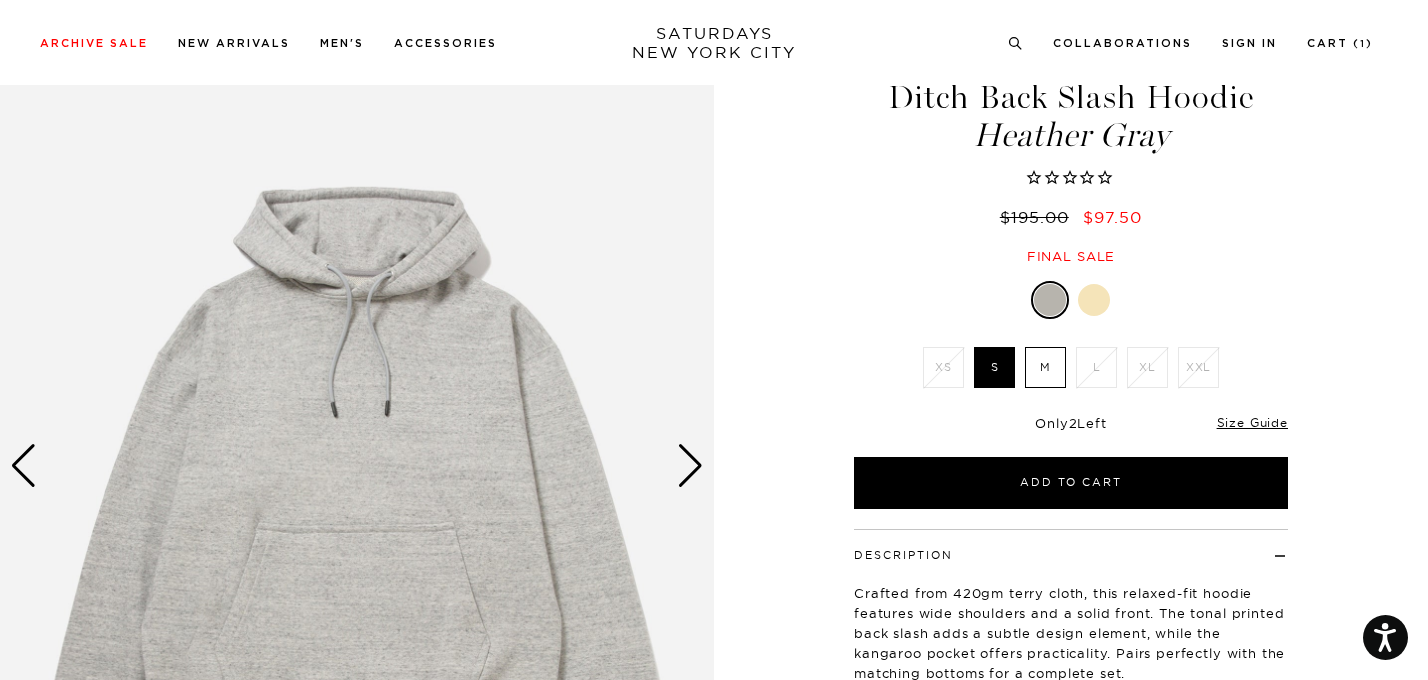 scroll, scrollTop: 80, scrollLeft: 0, axis: vertical 